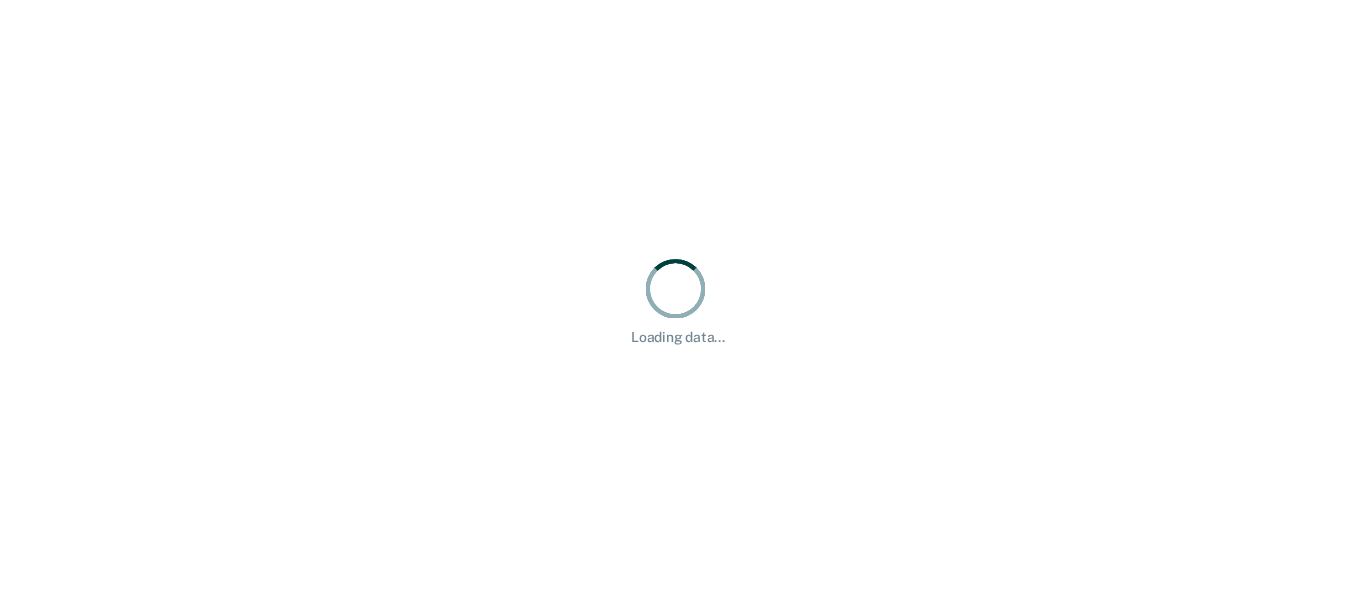 scroll, scrollTop: 0, scrollLeft: 0, axis: both 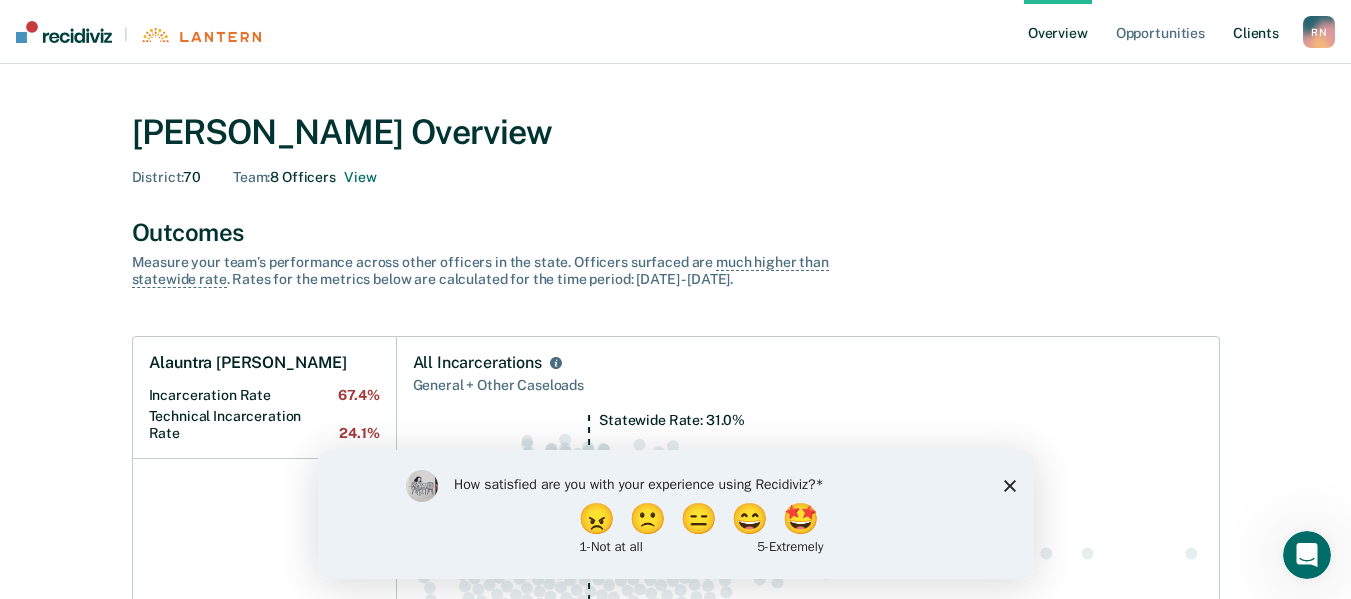 click on "Client s" at bounding box center [1256, 32] 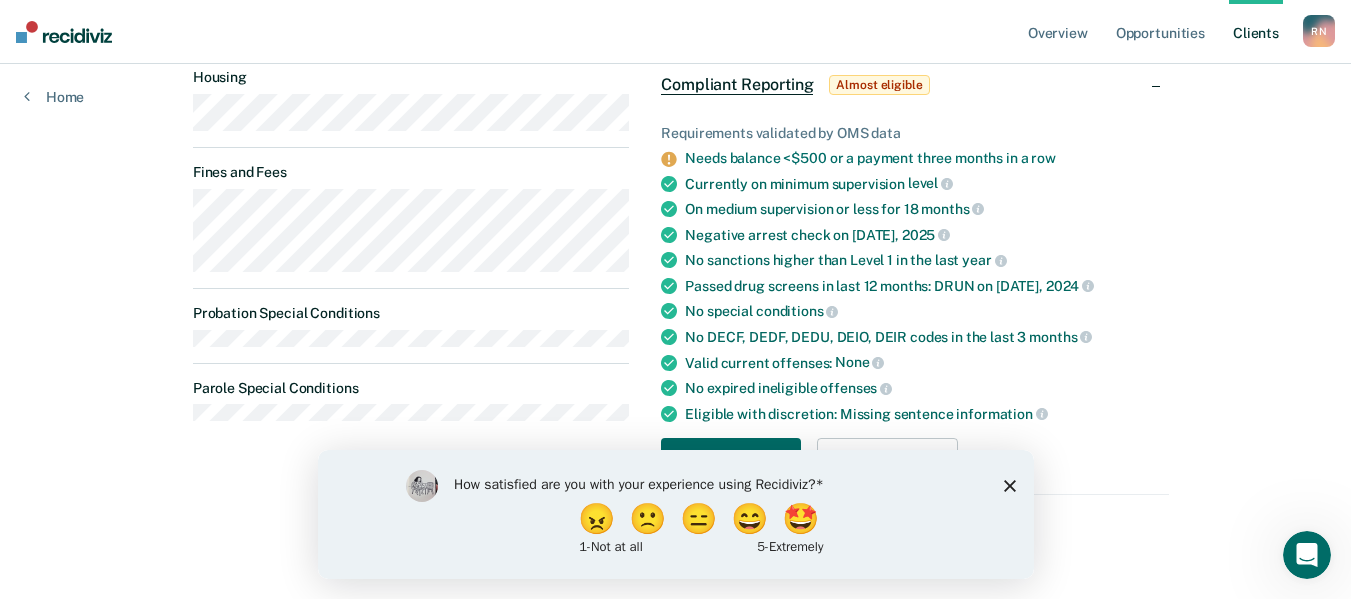 scroll, scrollTop: 525, scrollLeft: 0, axis: vertical 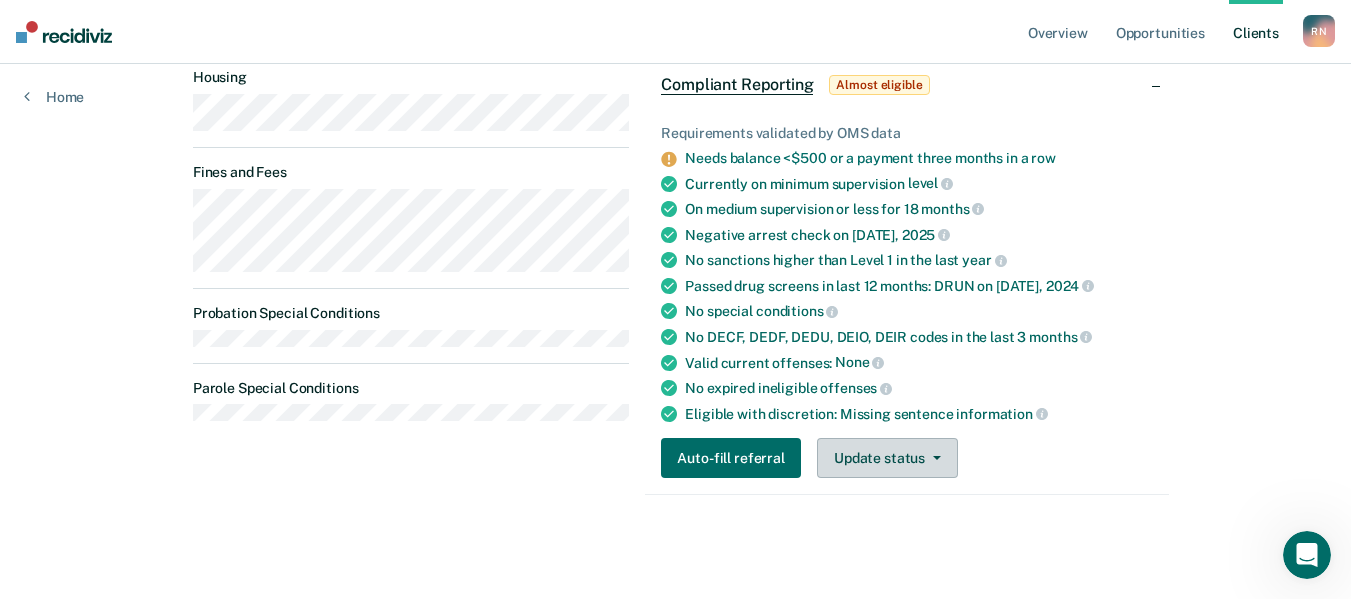 click on "Update status" at bounding box center (887, 458) 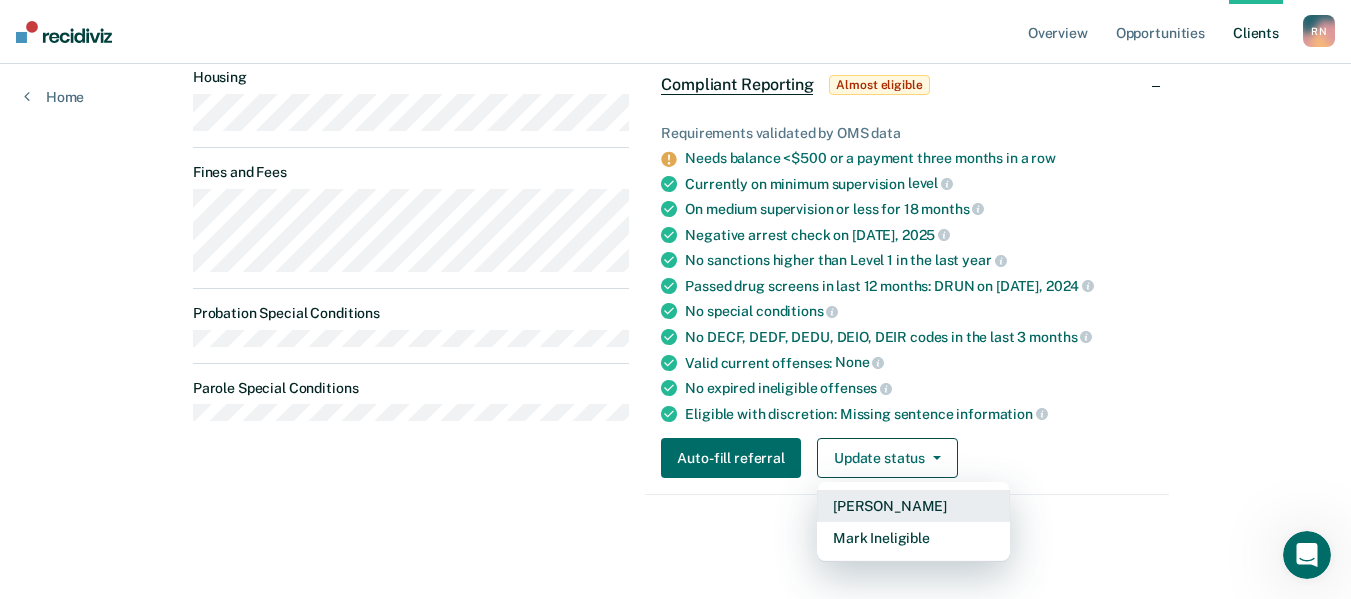 scroll, scrollTop: 525, scrollLeft: 0, axis: vertical 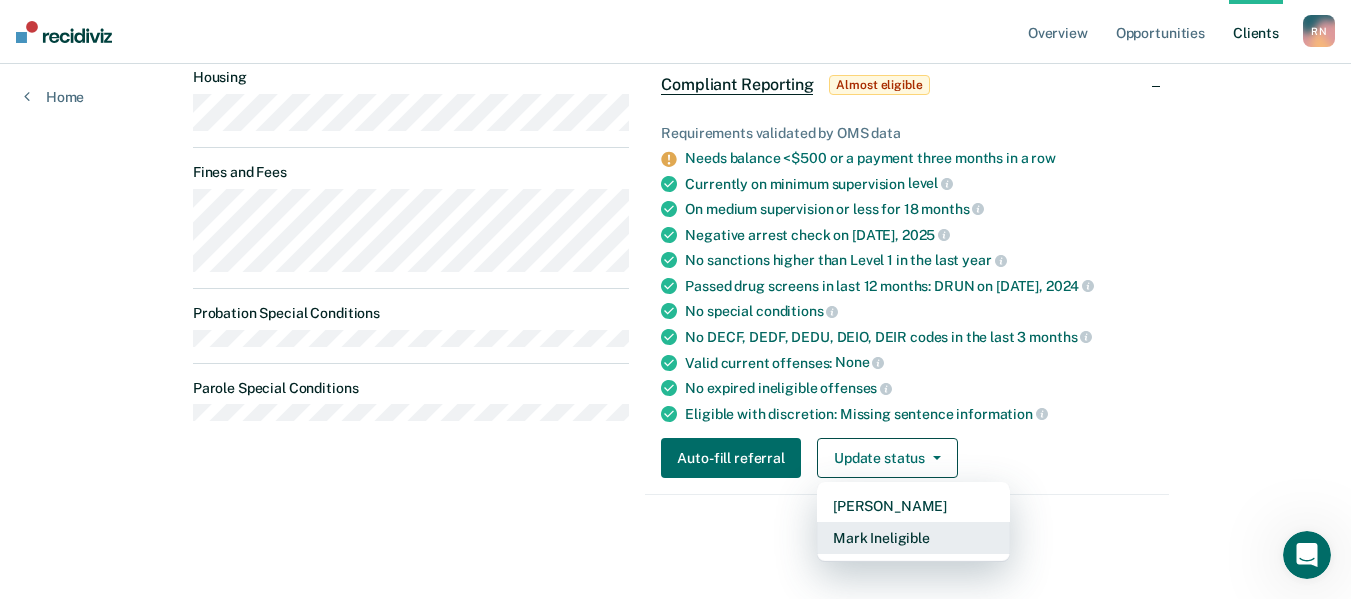 click on "Mark Ineligible" at bounding box center (913, 538) 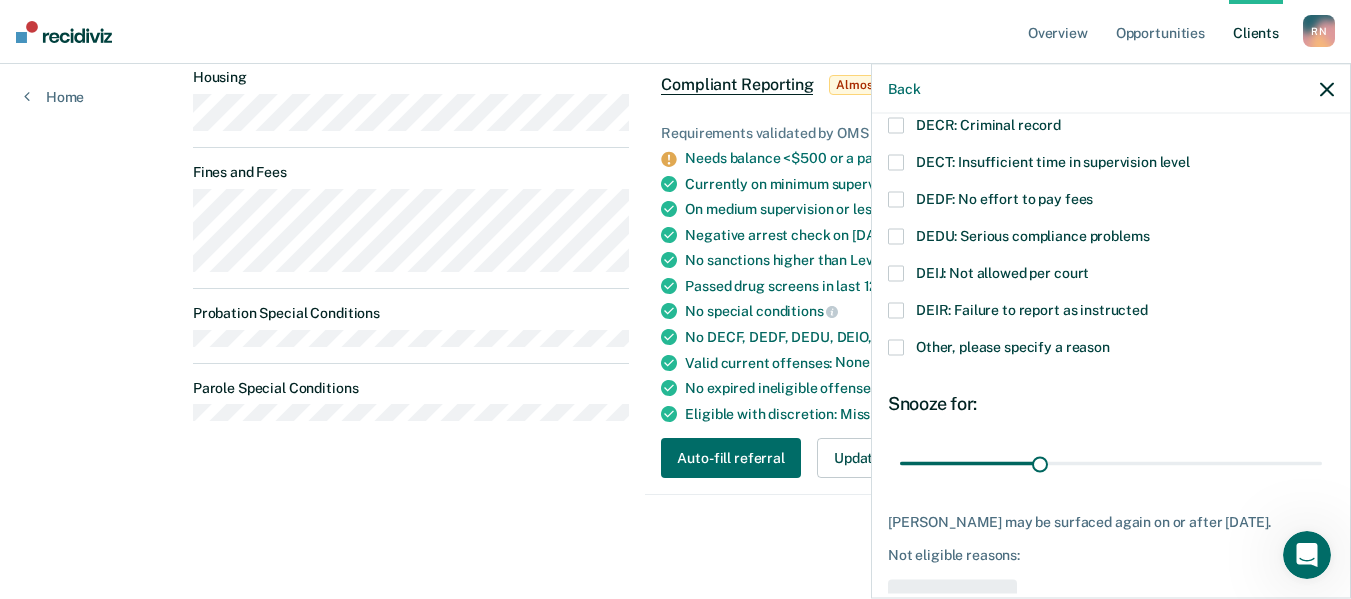 scroll, scrollTop: 200, scrollLeft: 0, axis: vertical 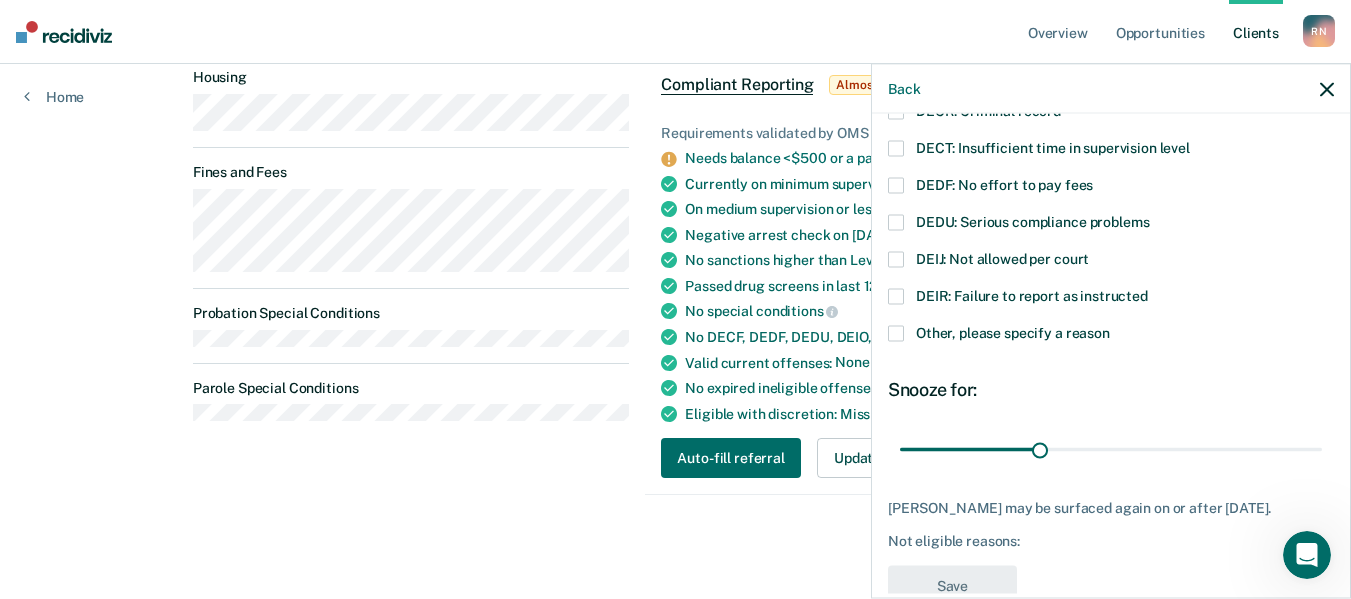 click 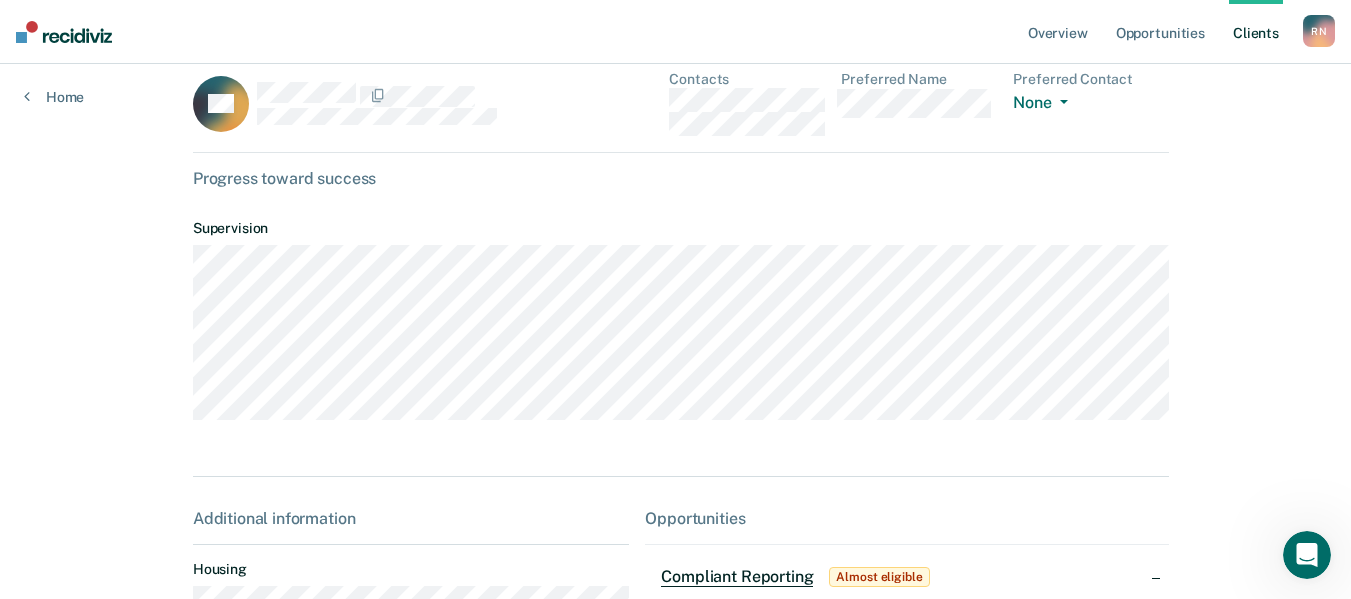 scroll, scrollTop: 0, scrollLeft: 0, axis: both 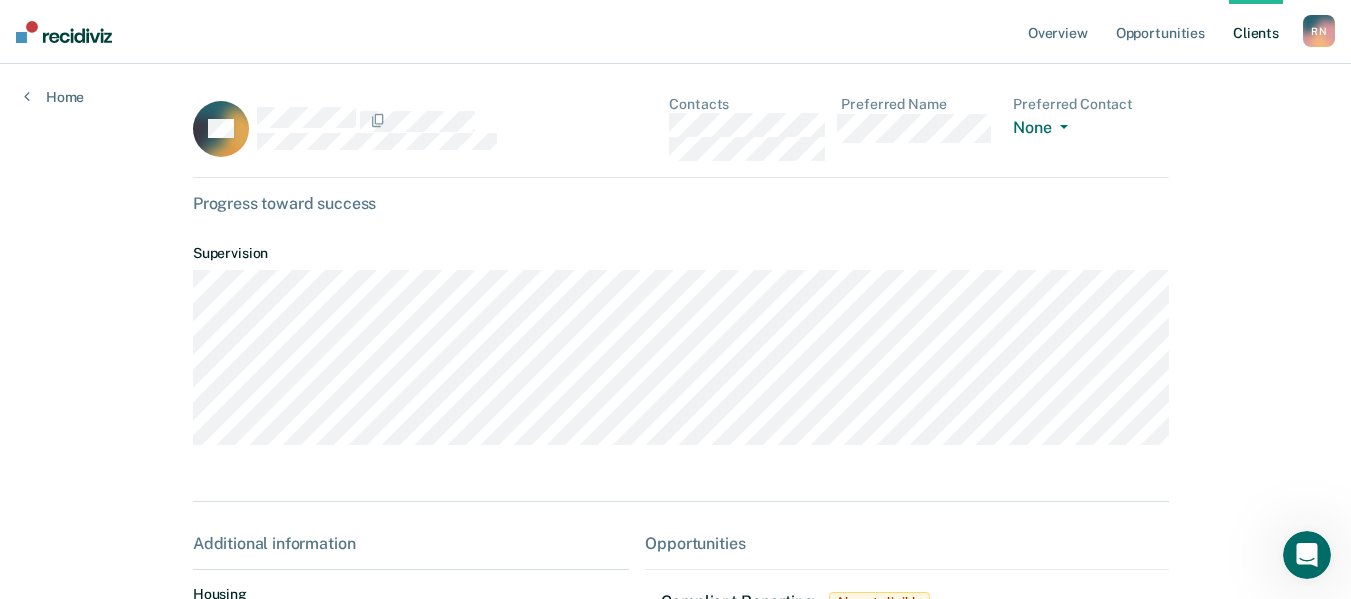 click on "Client s" at bounding box center [1256, 32] 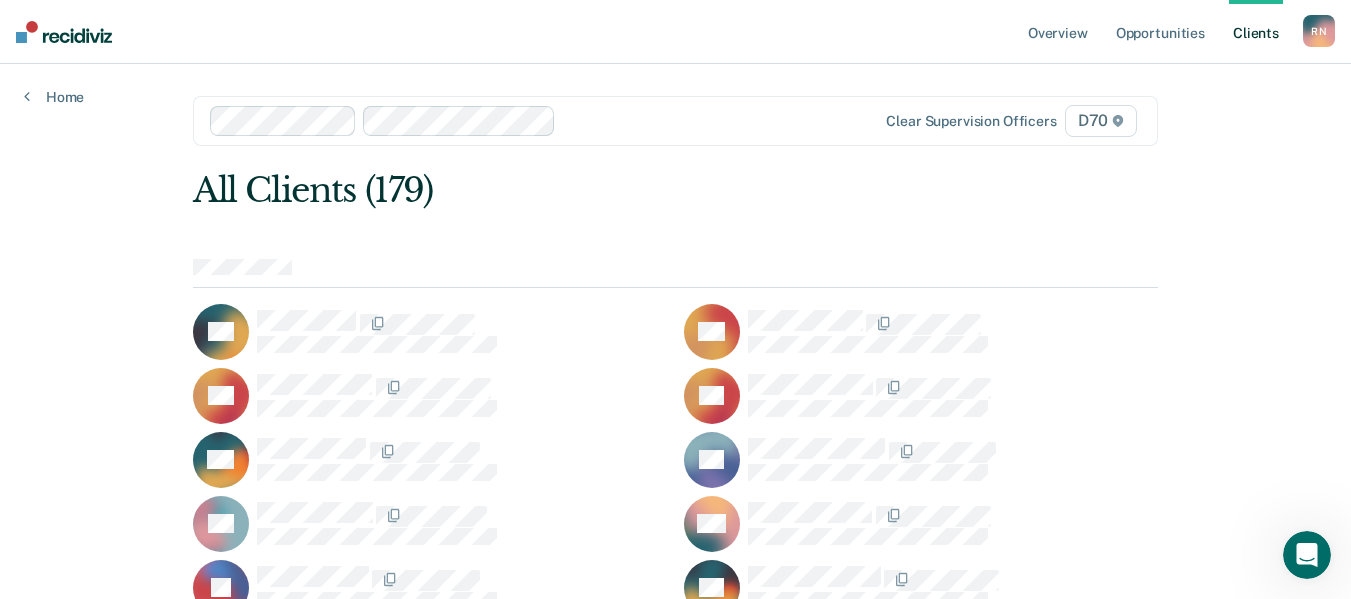 click at bounding box center [712, 120] 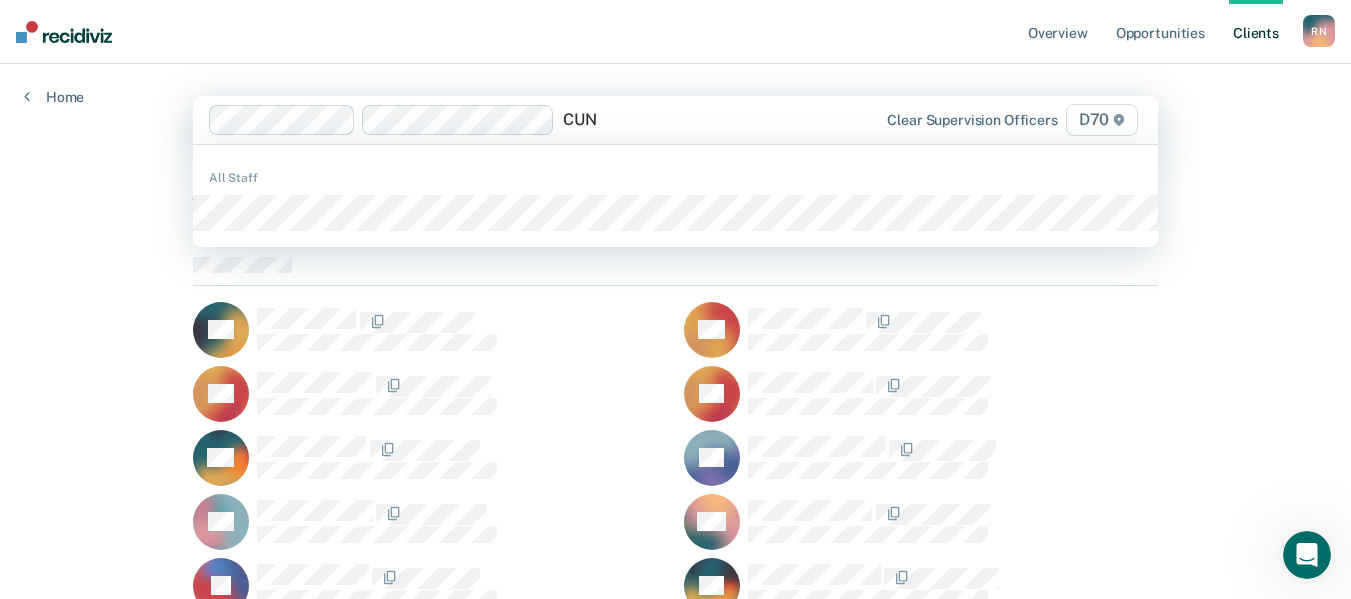 type on "CUNN" 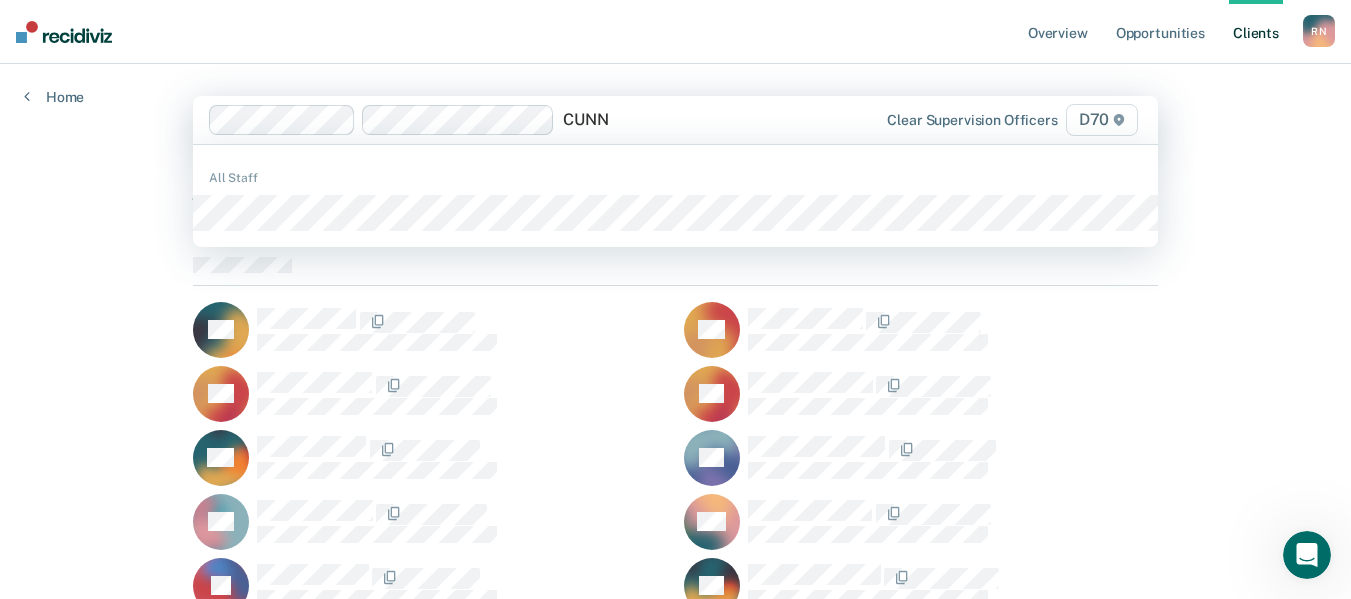click on "All Staff" at bounding box center [675, 196] 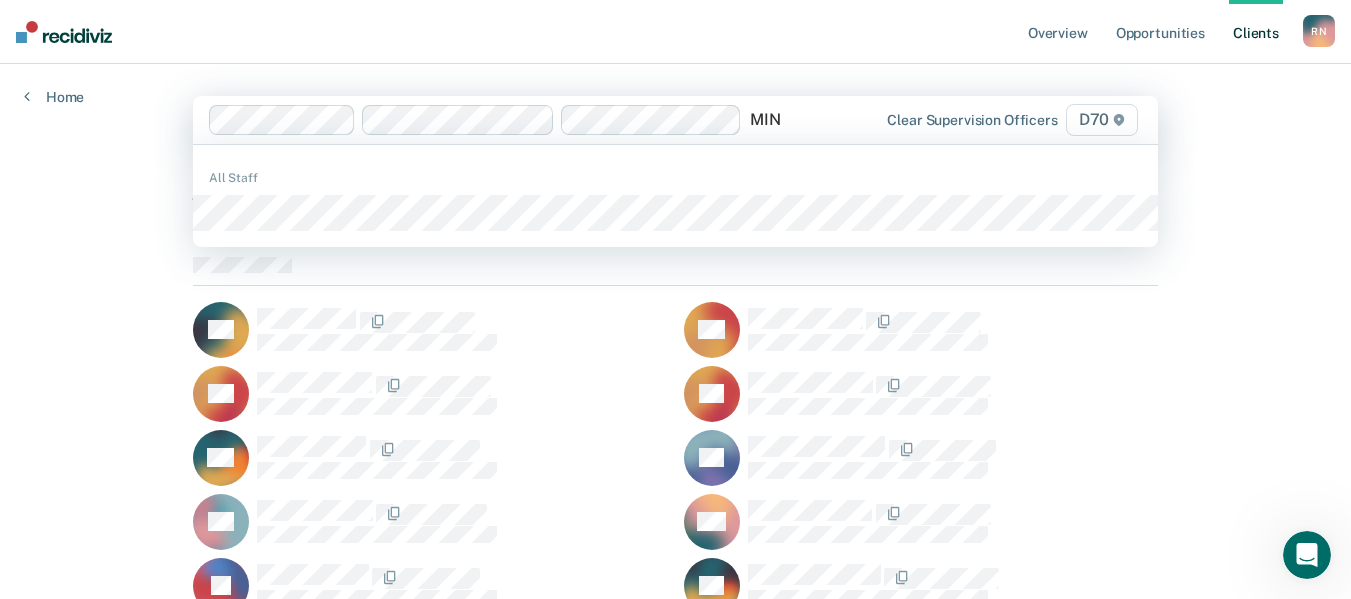 type on "MINN" 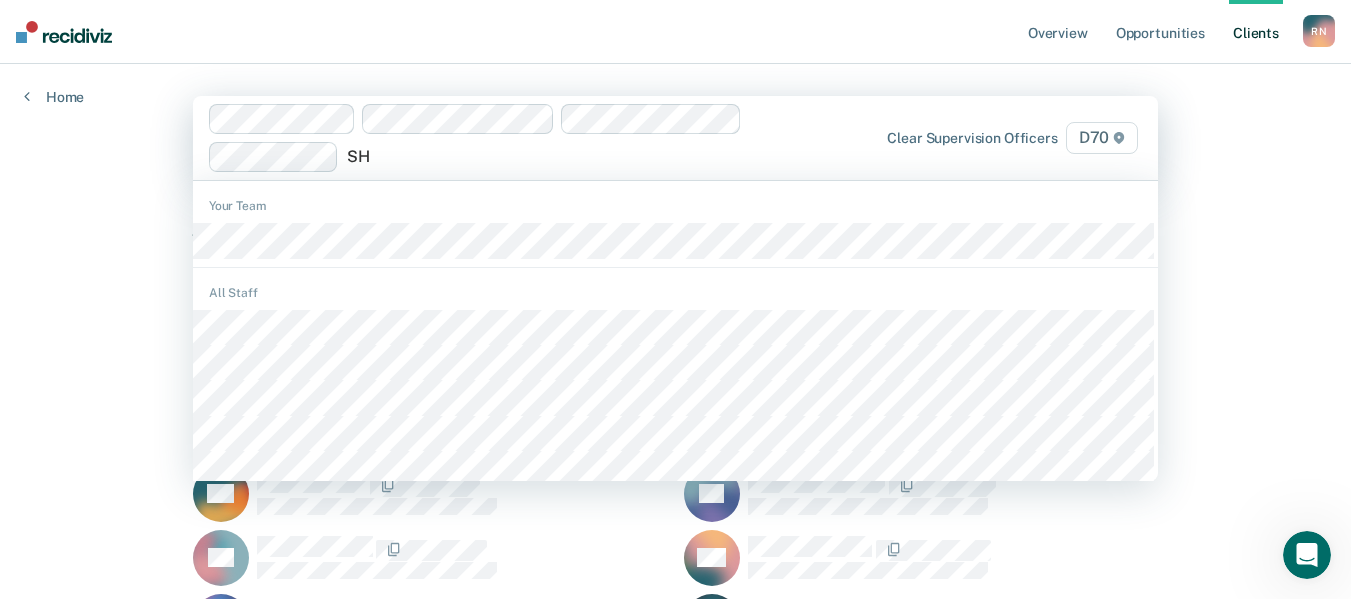 type on "S" 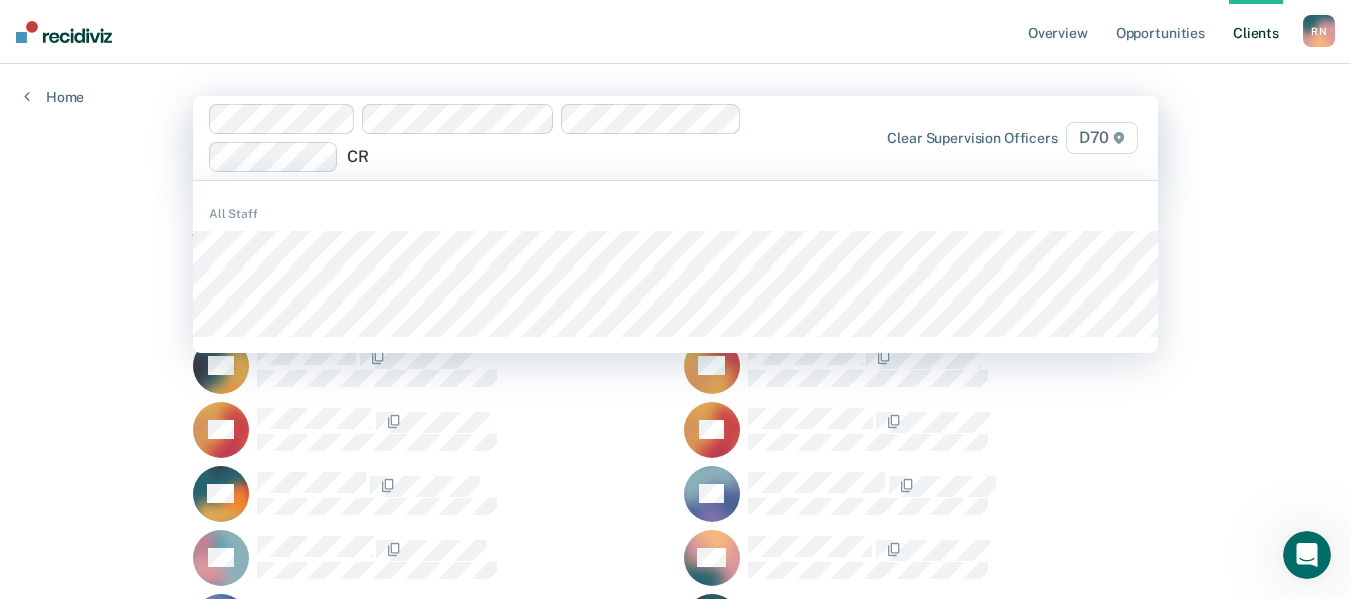 type on "CRA" 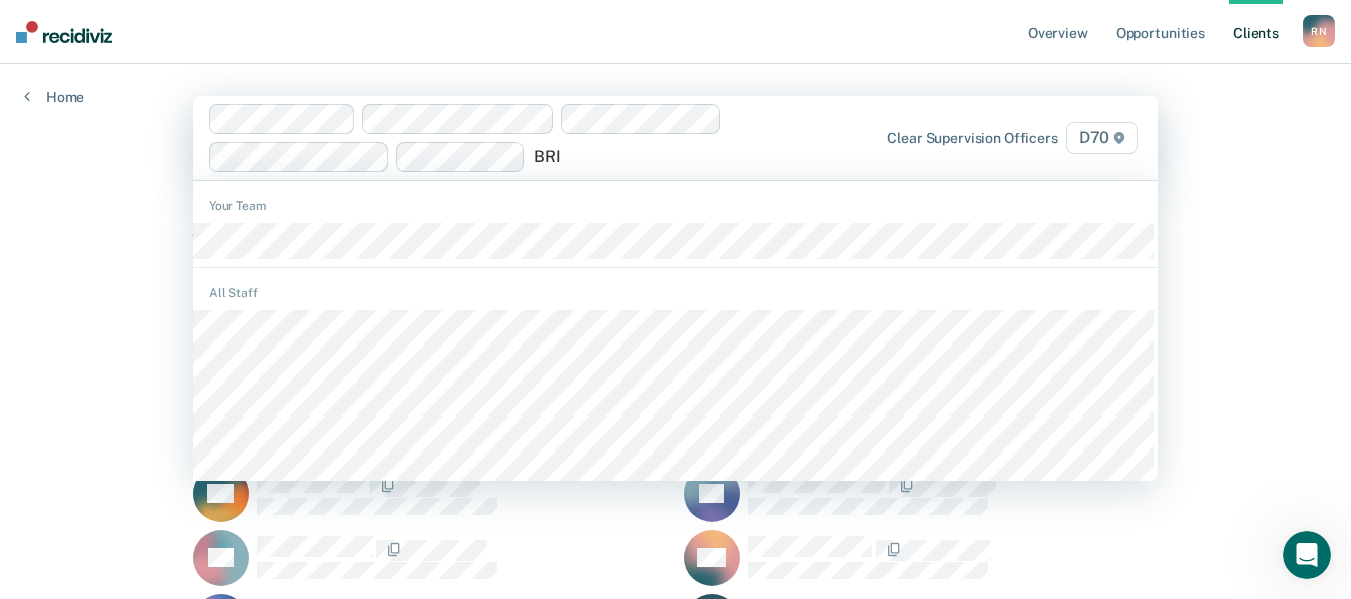type on "BRIA" 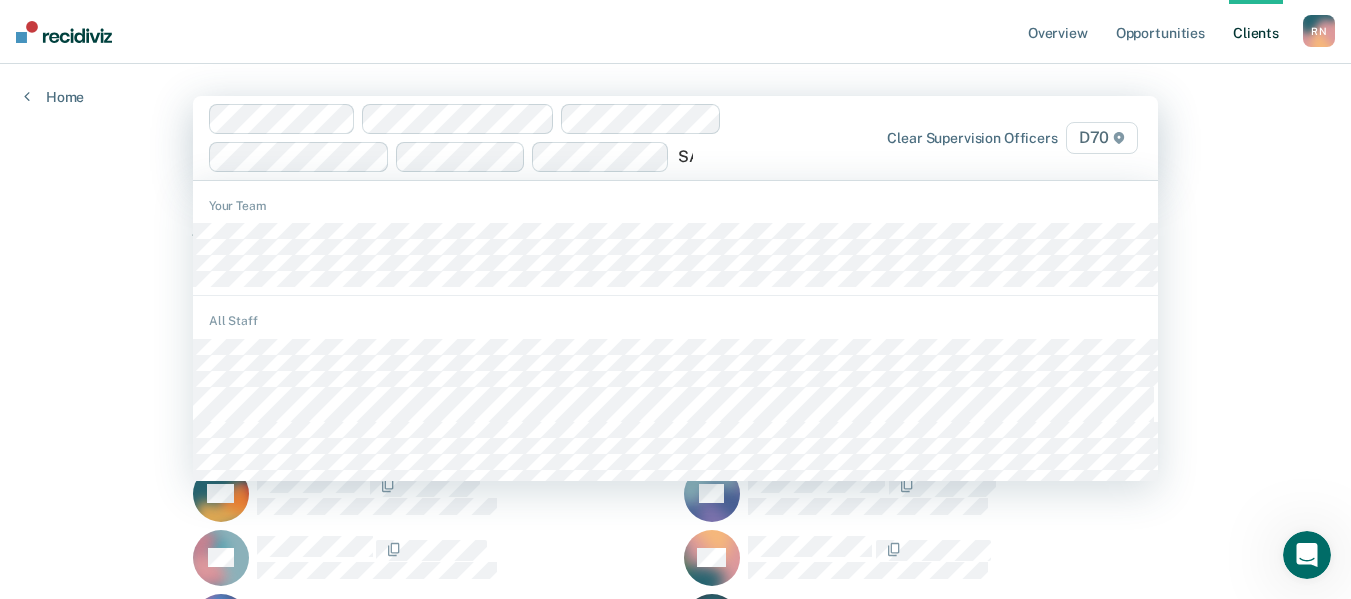 type on "SAS" 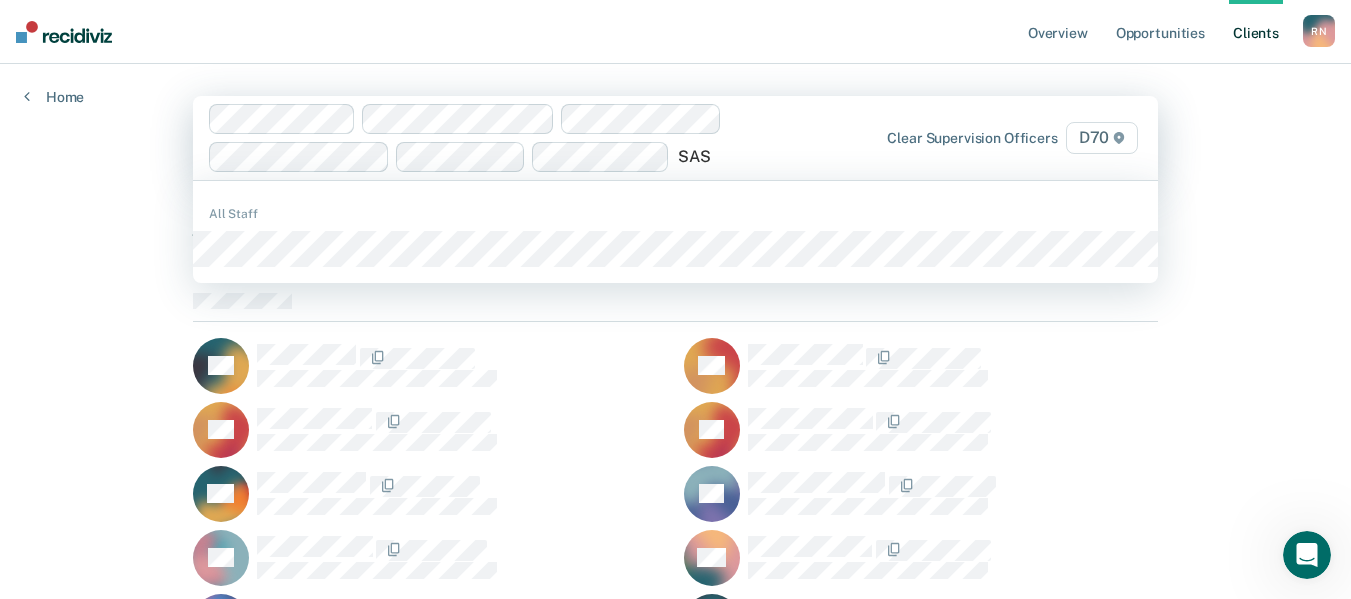 type 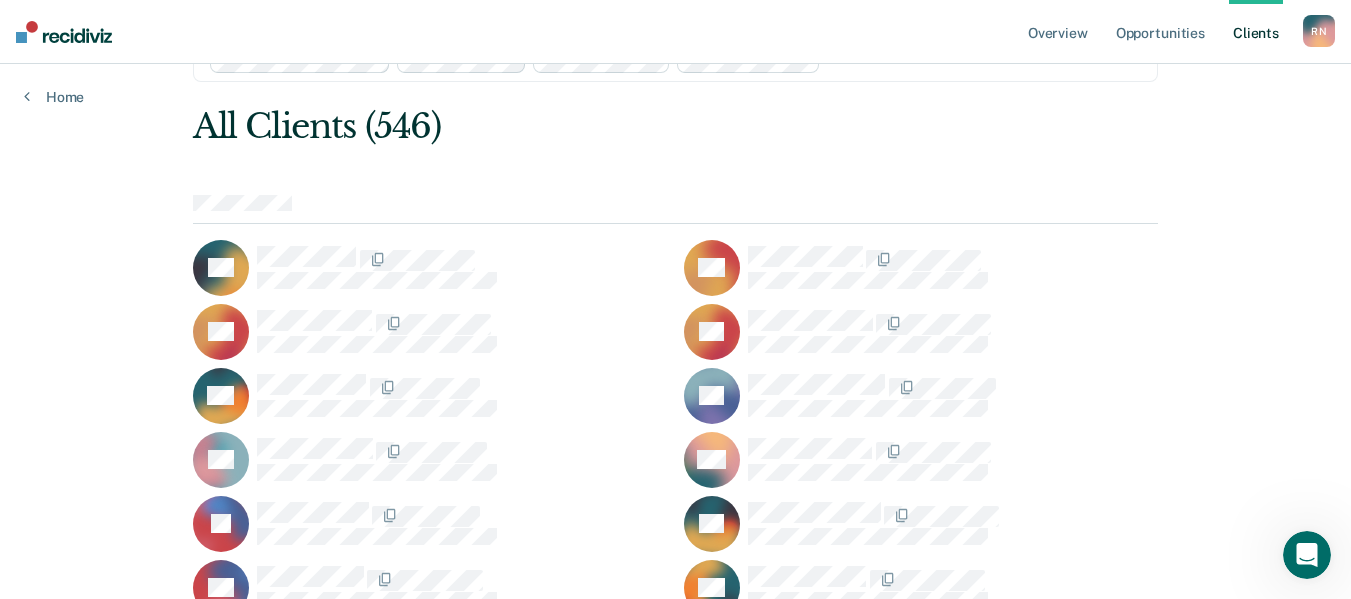 scroll, scrollTop: 0, scrollLeft: 0, axis: both 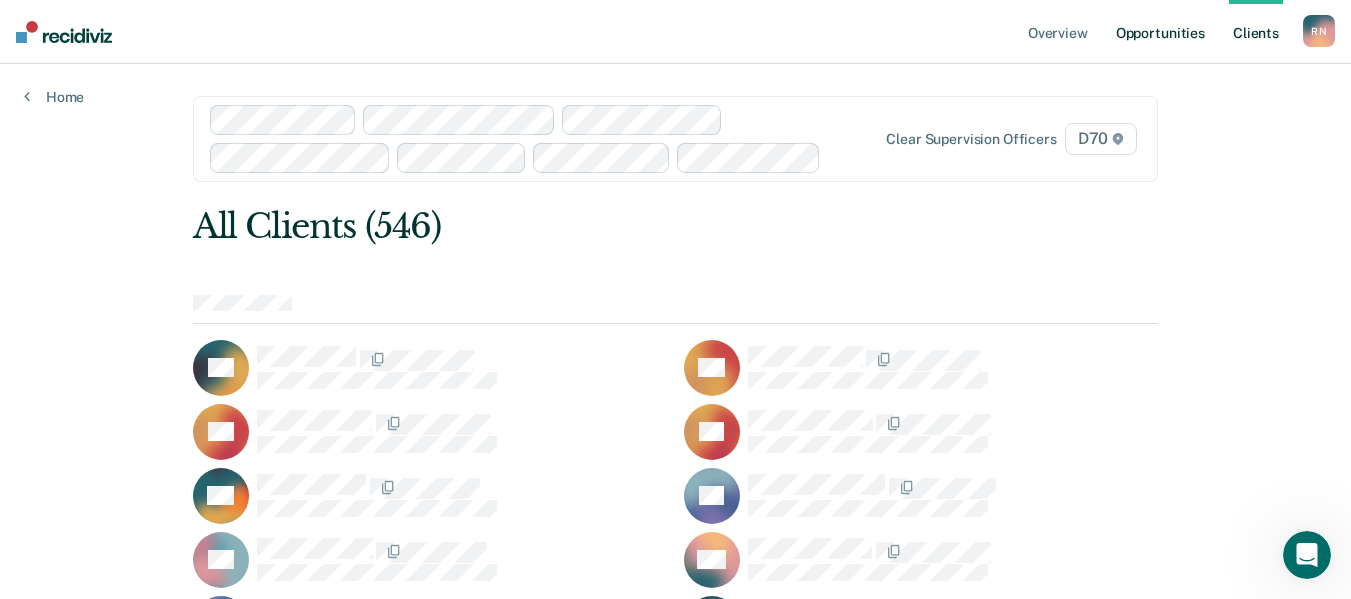 click on "Opportunities" at bounding box center [1160, 32] 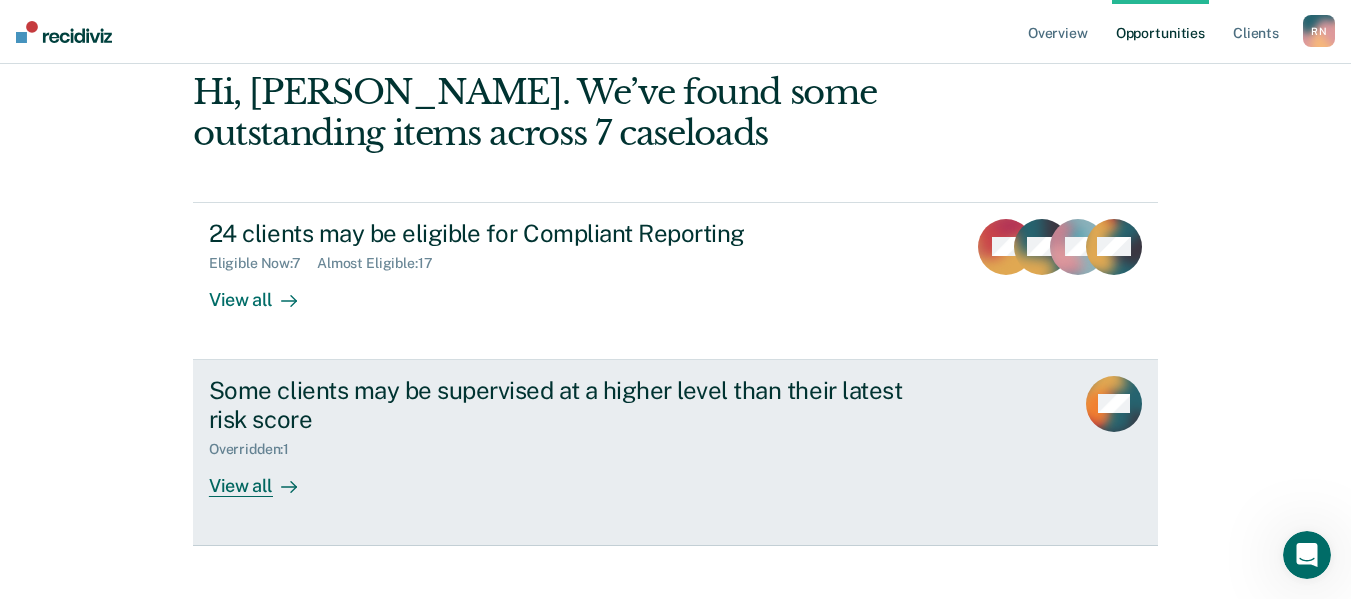 scroll, scrollTop: 161, scrollLeft: 0, axis: vertical 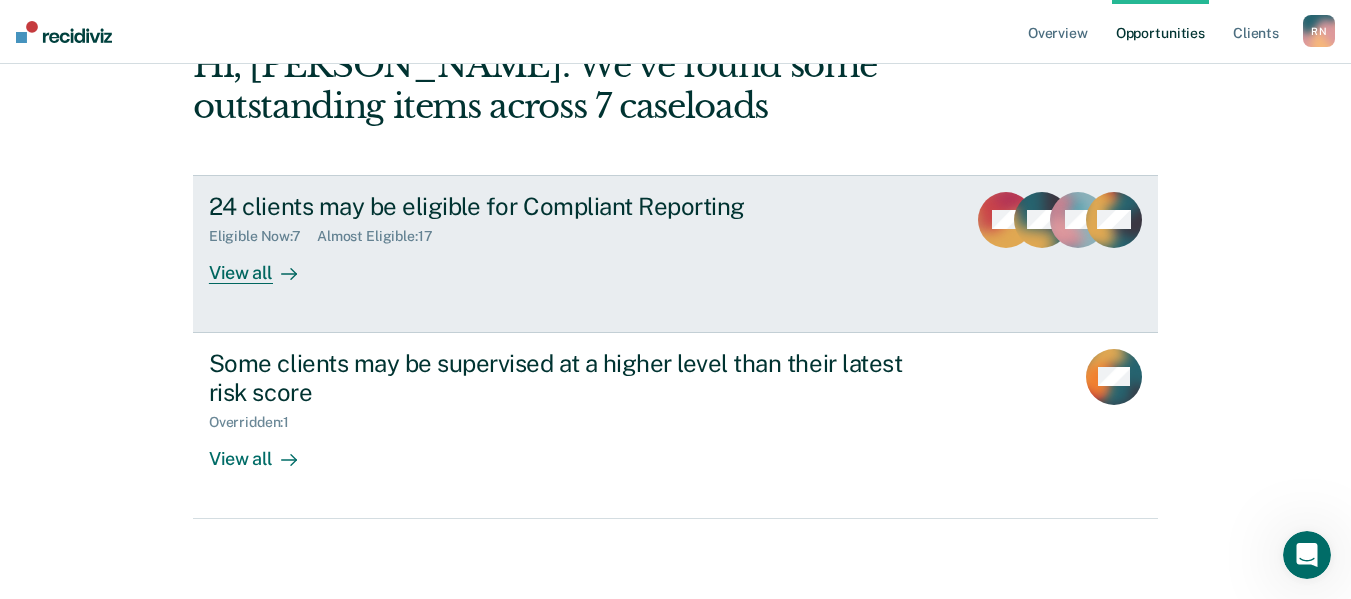 click on "24 clients may be eligible for Compliant Reporting Eligible Now :  7 Almost Eligible :  17 View all   MP MC RB + 21" at bounding box center [675, 254] 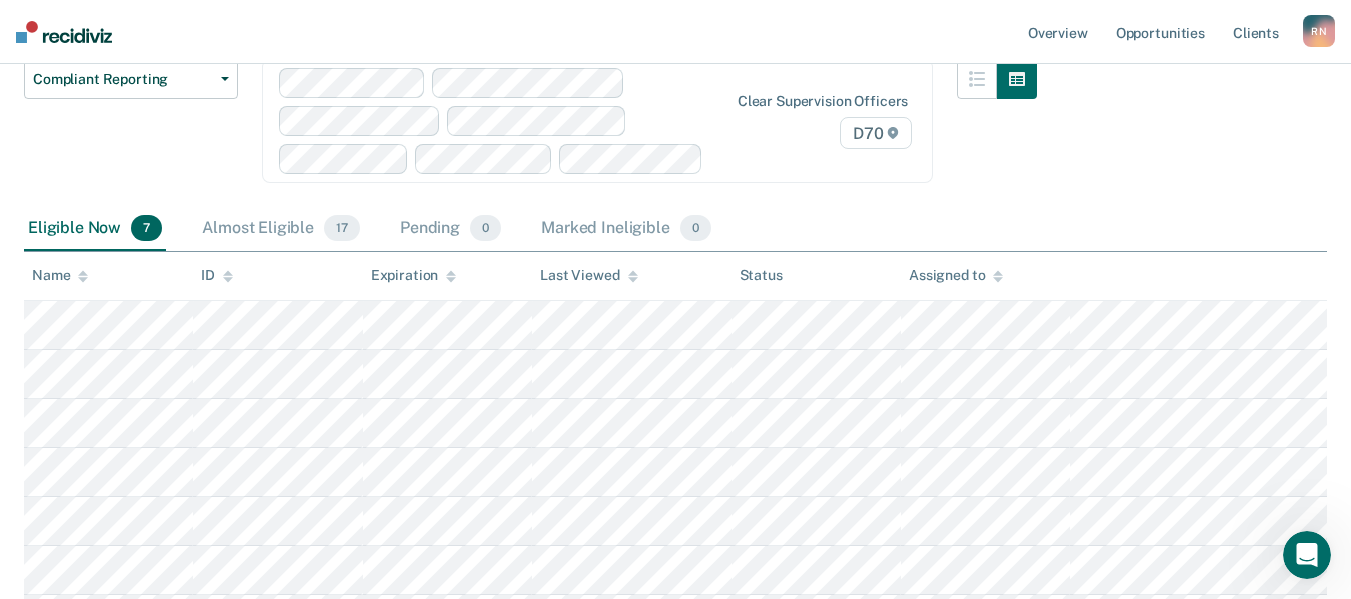 scroll, scrollTop: 179, scrollLeft: 0, axis: vertical 